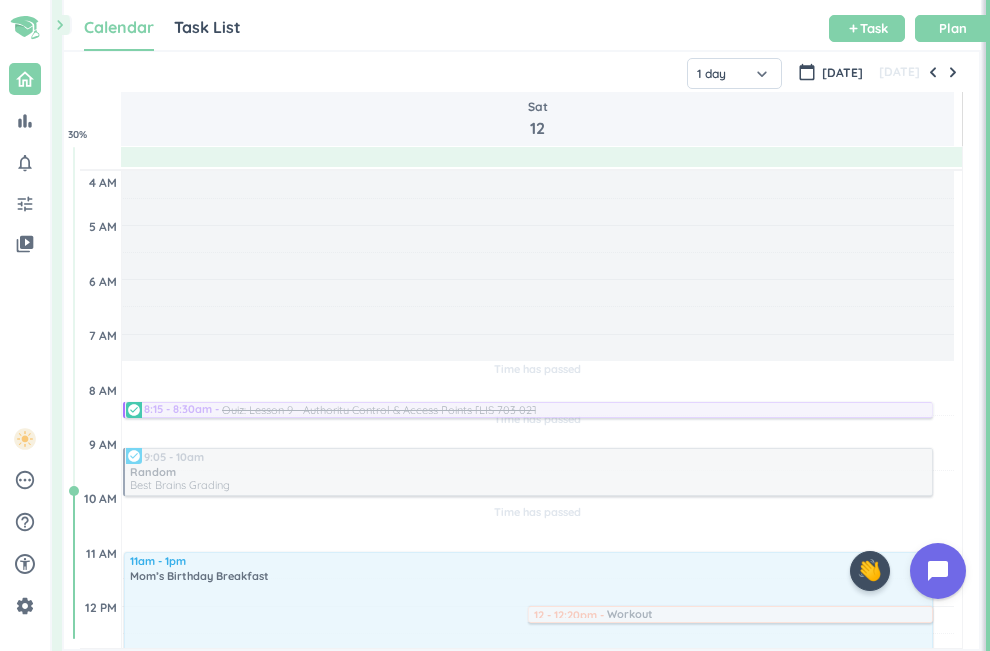 scroll, scrollTop: 0, scrollLeft: 0, axis: both 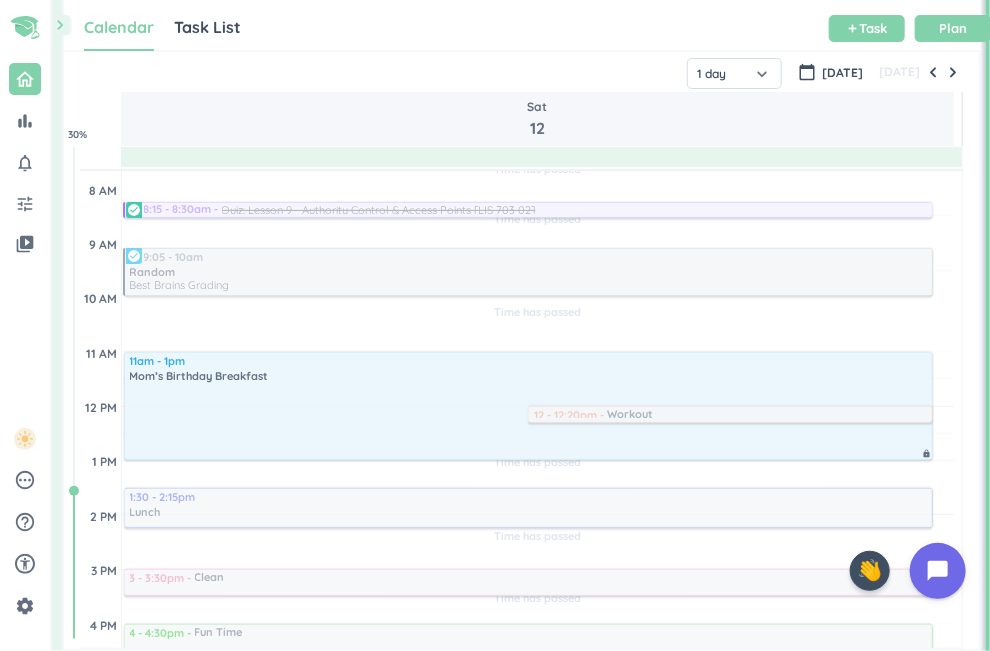 click on "Calendar Task List Calendar keyboard_arrow_down add Task Plan" at bounding box center [522, 25] 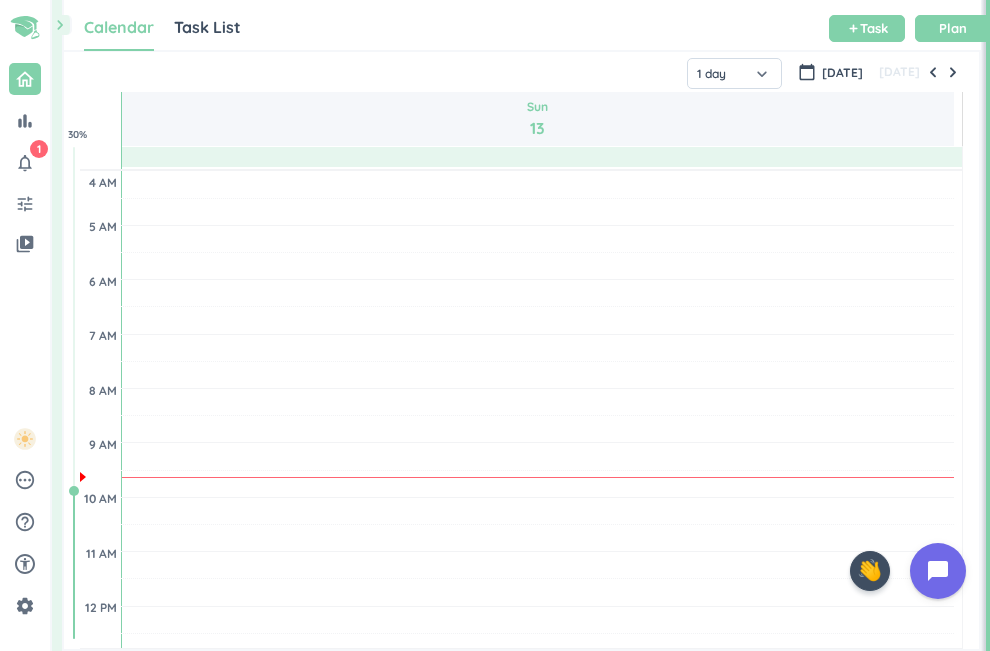 scroll, scrollTop: 0, scrollLeft: 0, axis: both 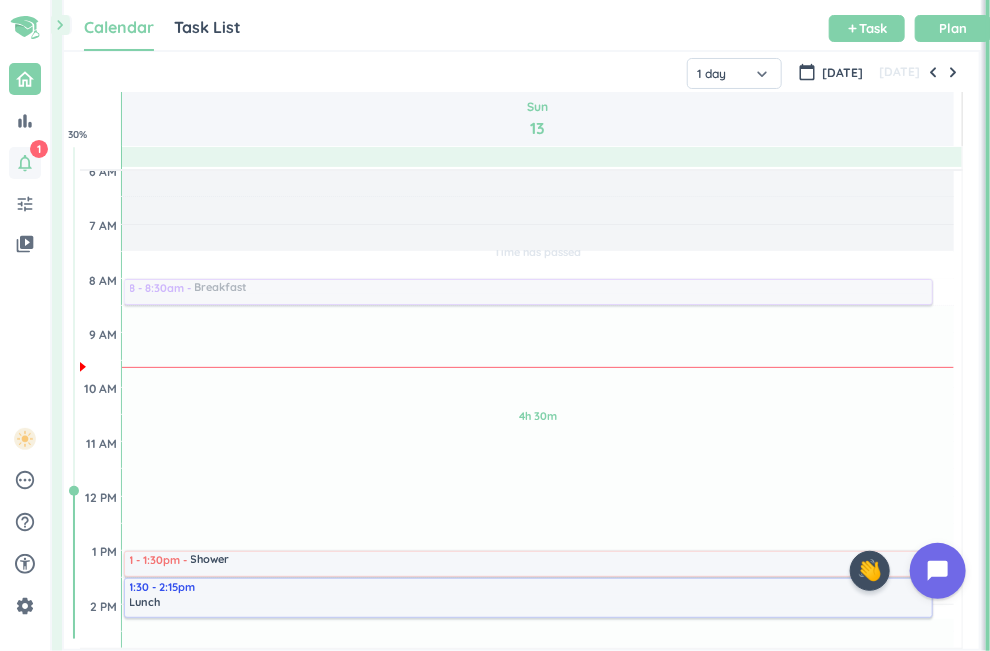 click on "notifications_none" at bounding box center (25, 163) 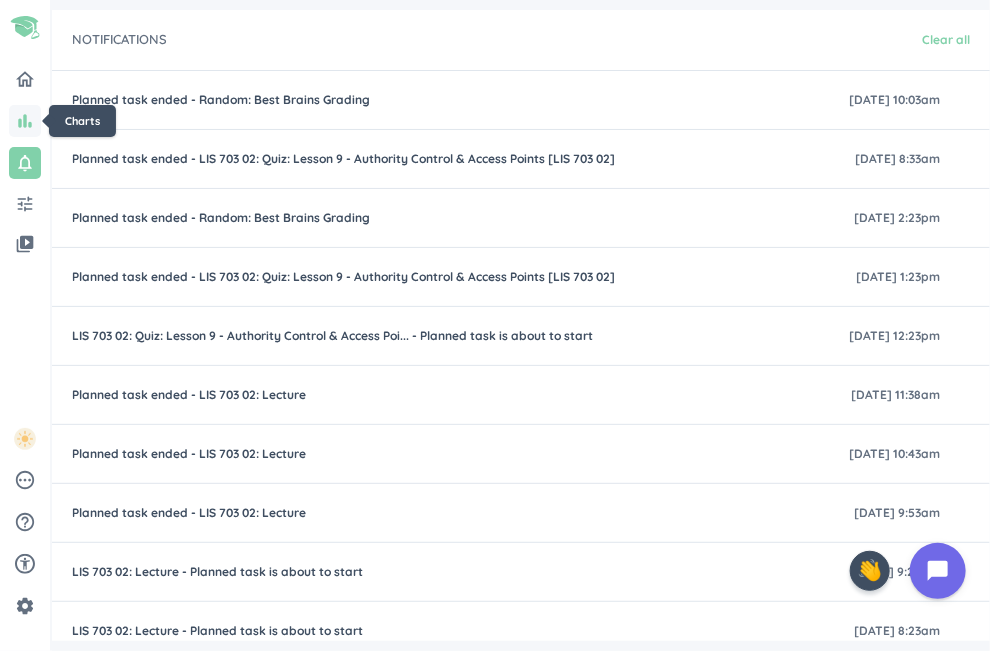 click on "bar_chart" at bounding box center (25, 121) 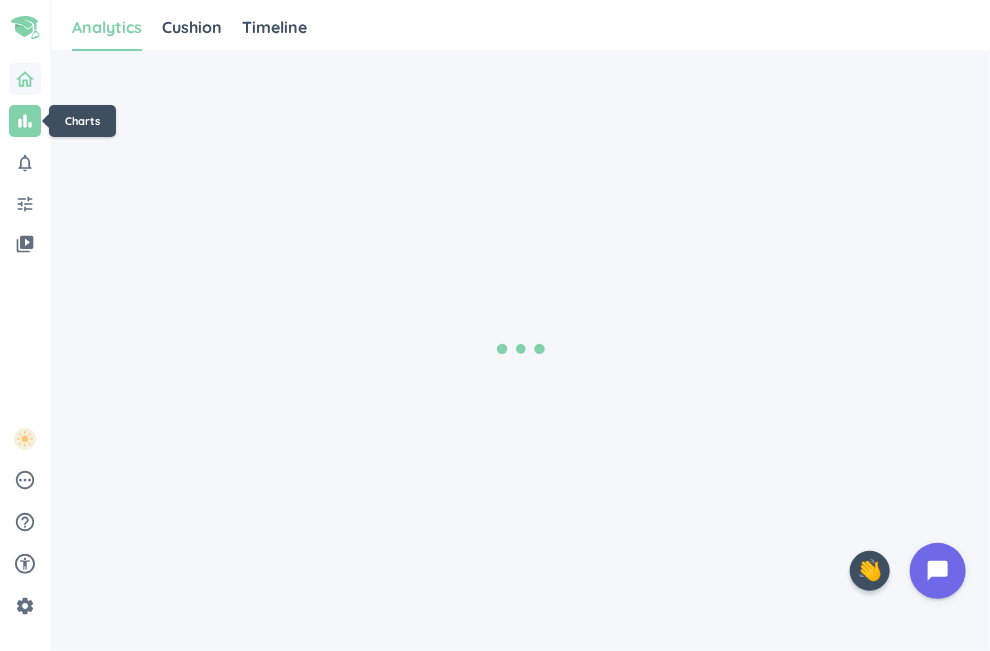 click 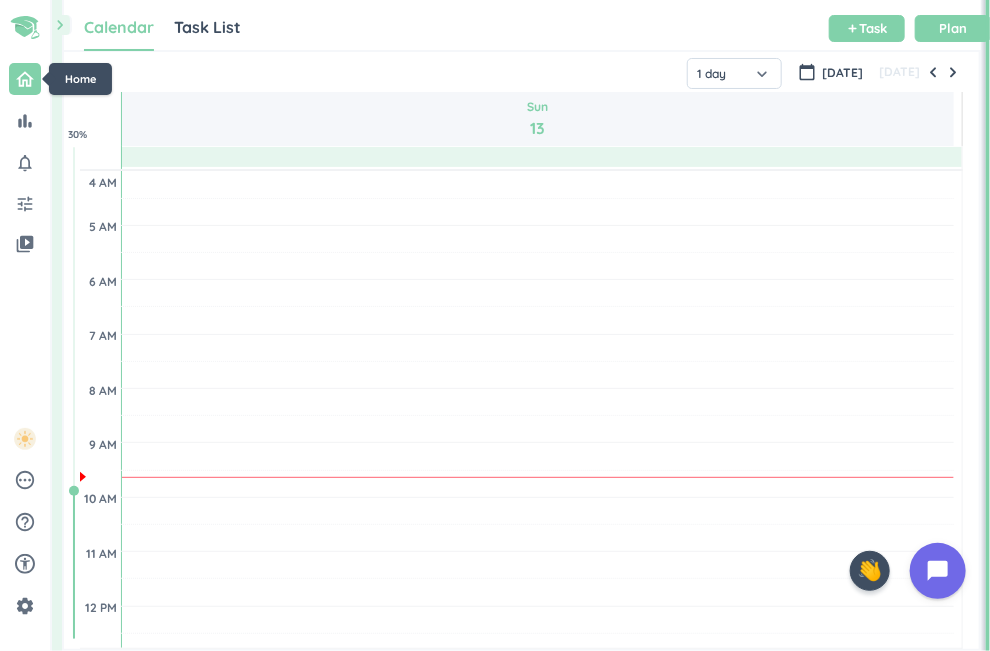 scroll, scrollTop: 9, scrollLeft: 8, axis: both 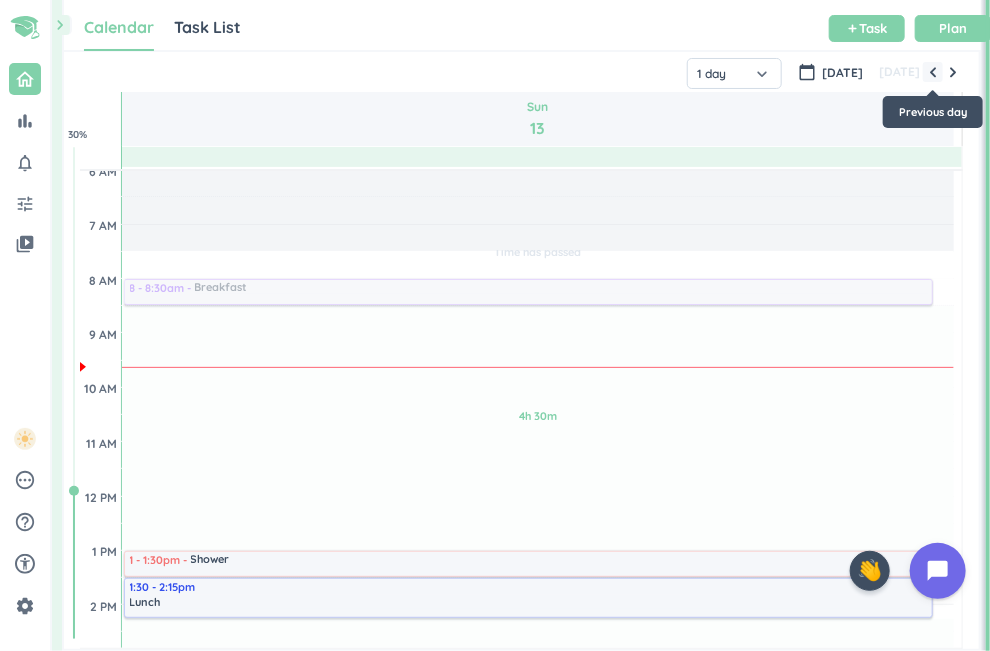 click at bounding box center (933, 72) 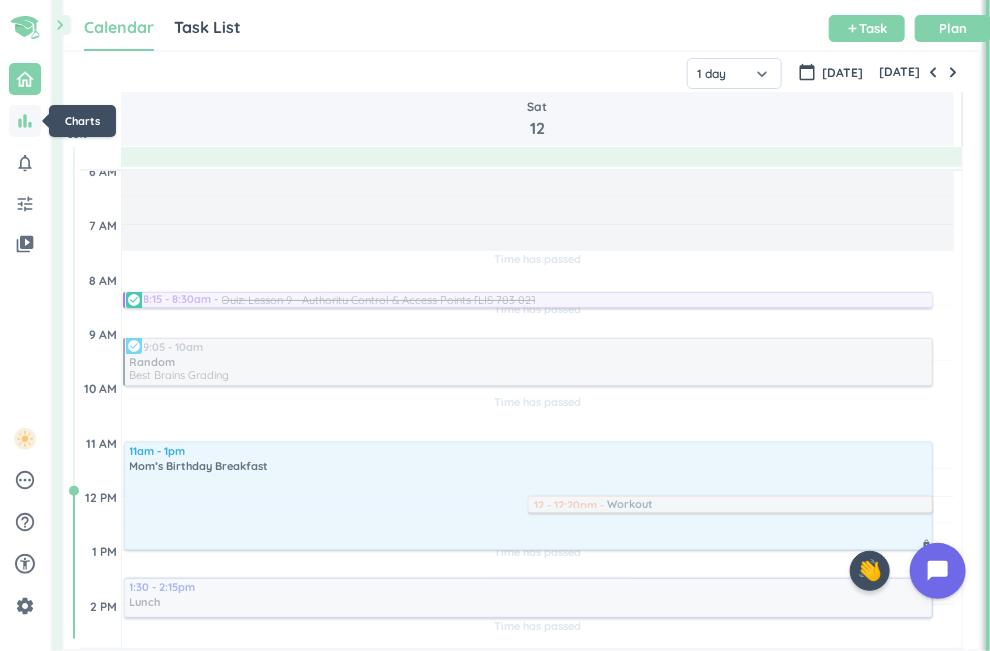 click on "bar_chart" at bounding box center (25, 121) 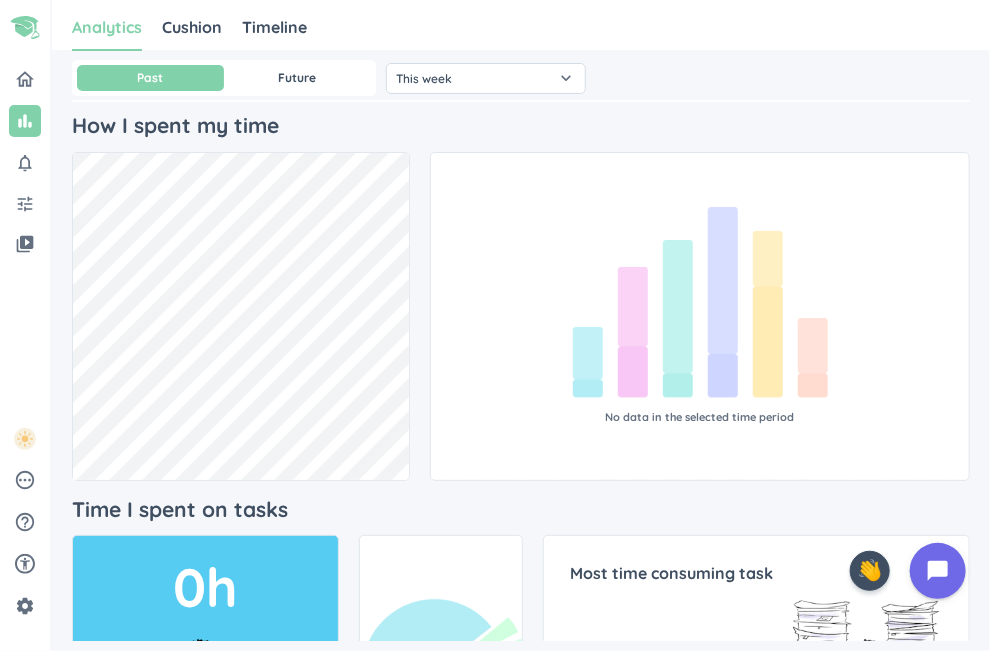 click at bounding box center [700, 302] 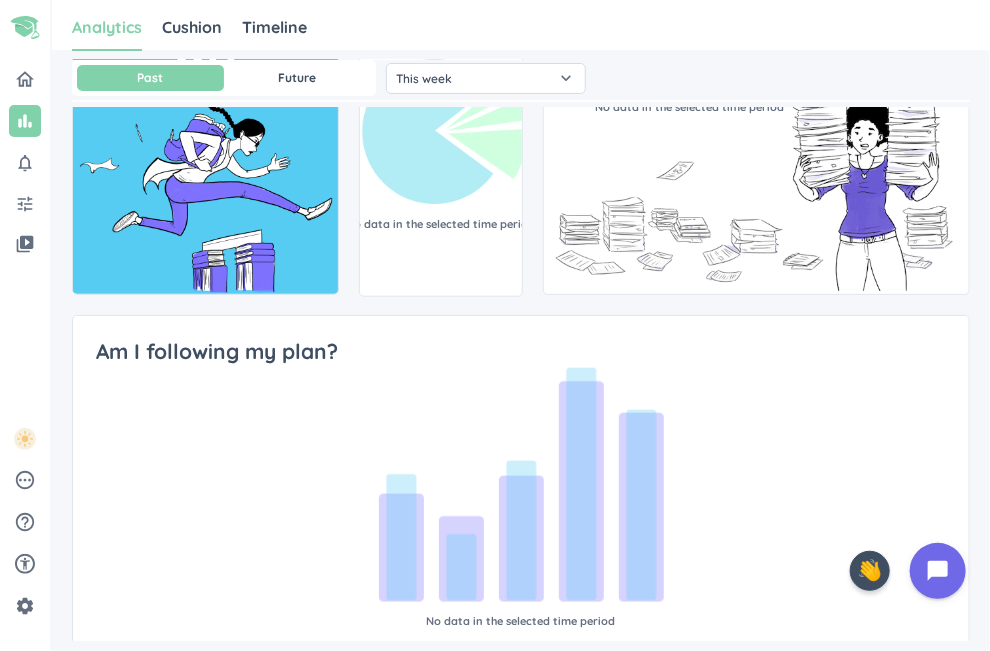 scroll, scrollTop: 0, scrollLeft: 0, axis: both 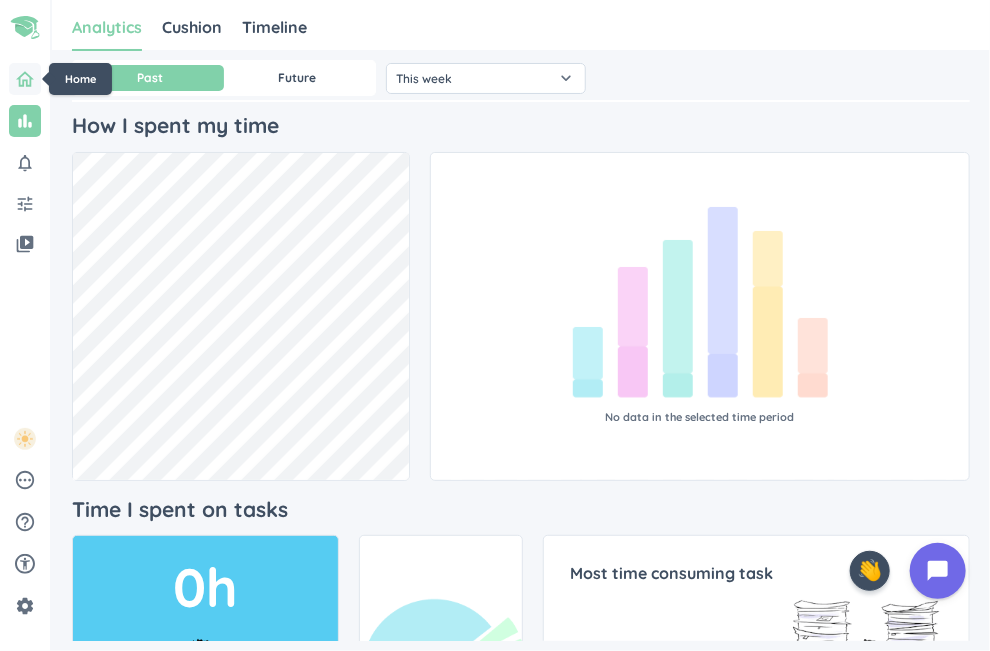 click 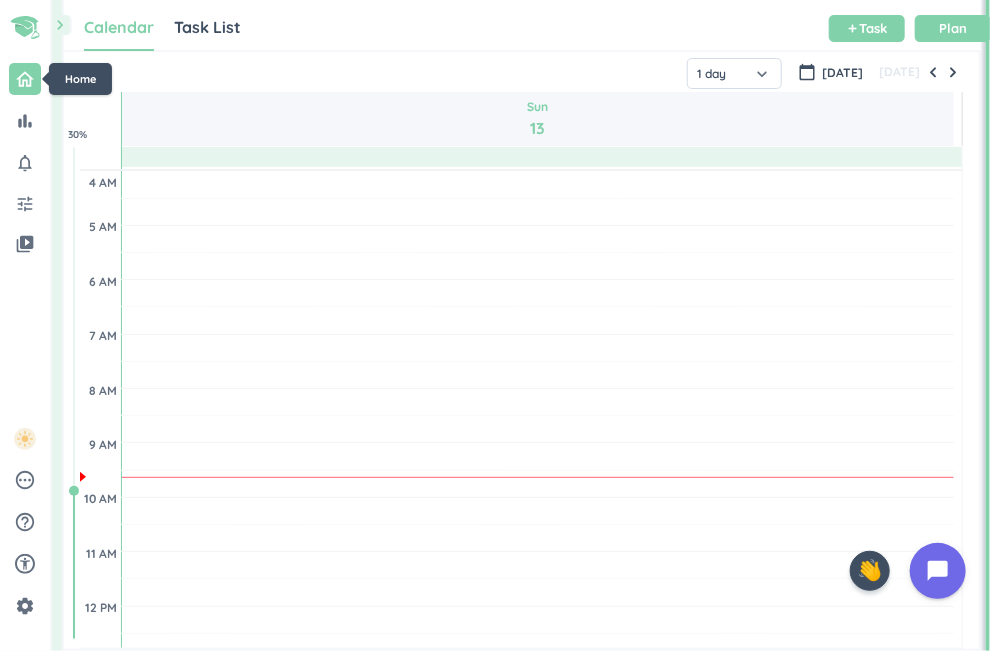 scroll, scrollTop: 9, scrollLeft: 8, axis: both 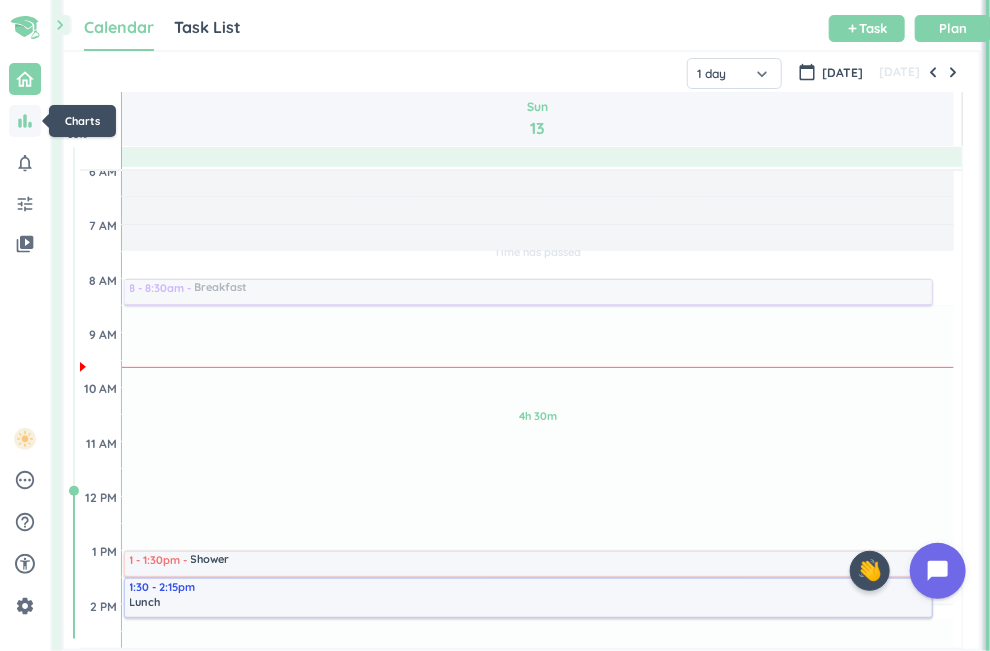 click on "bar_chart" at bounding box center [25, 121] 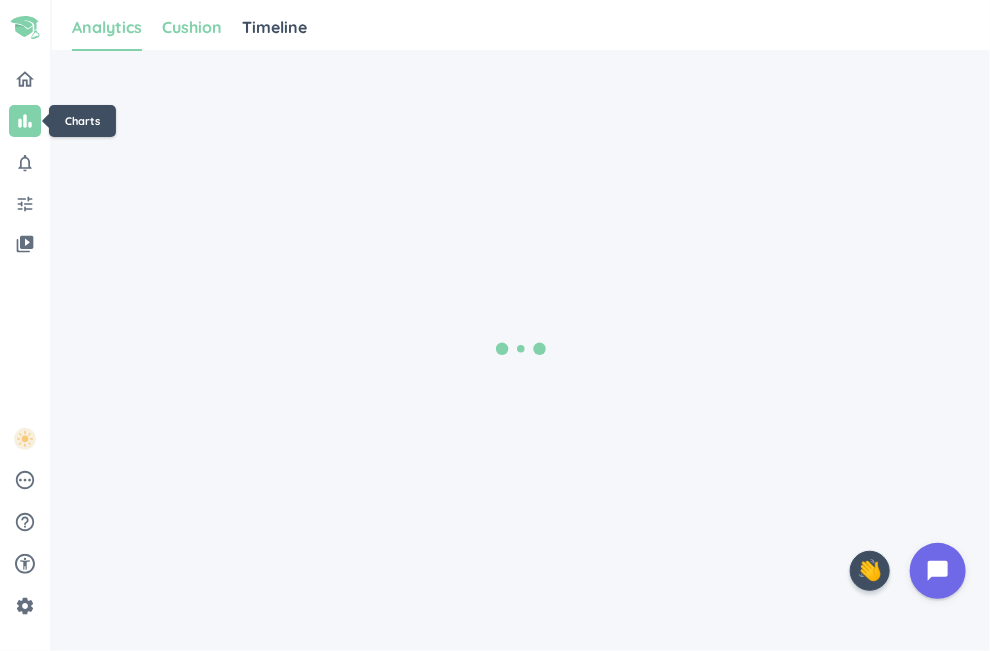click on "Cushion" at bounding box center (192, 27) 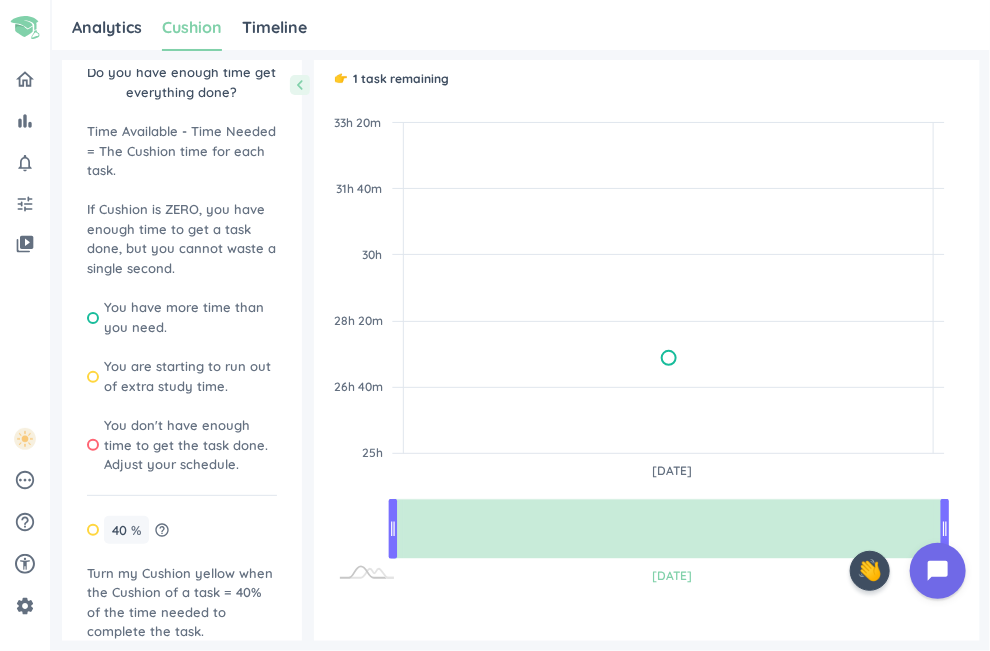 scroll, scrollTop: 0, scrollLeft: 0, axis: both 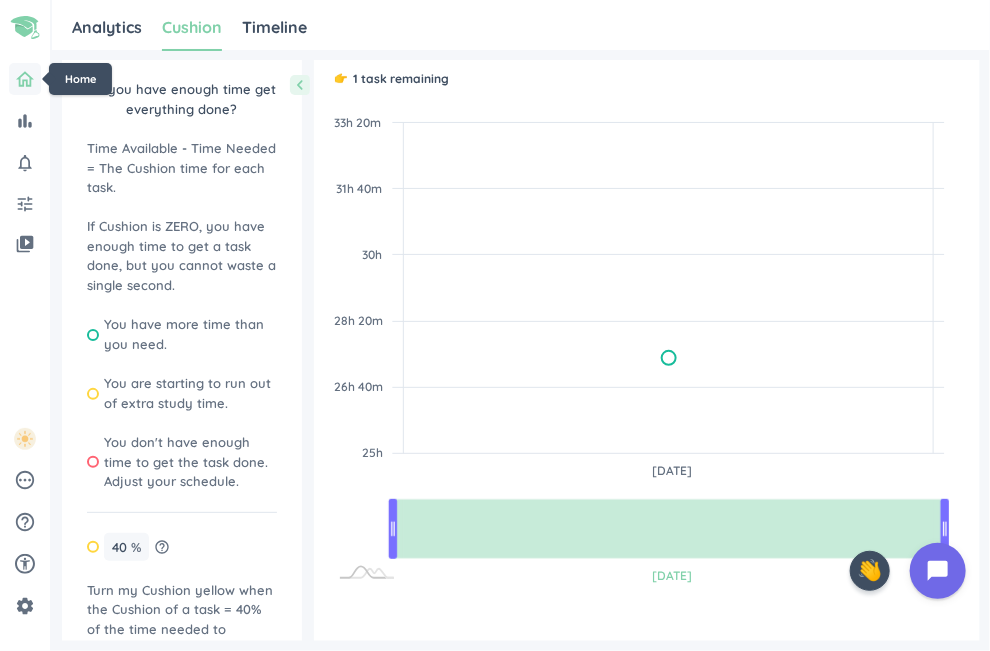 click 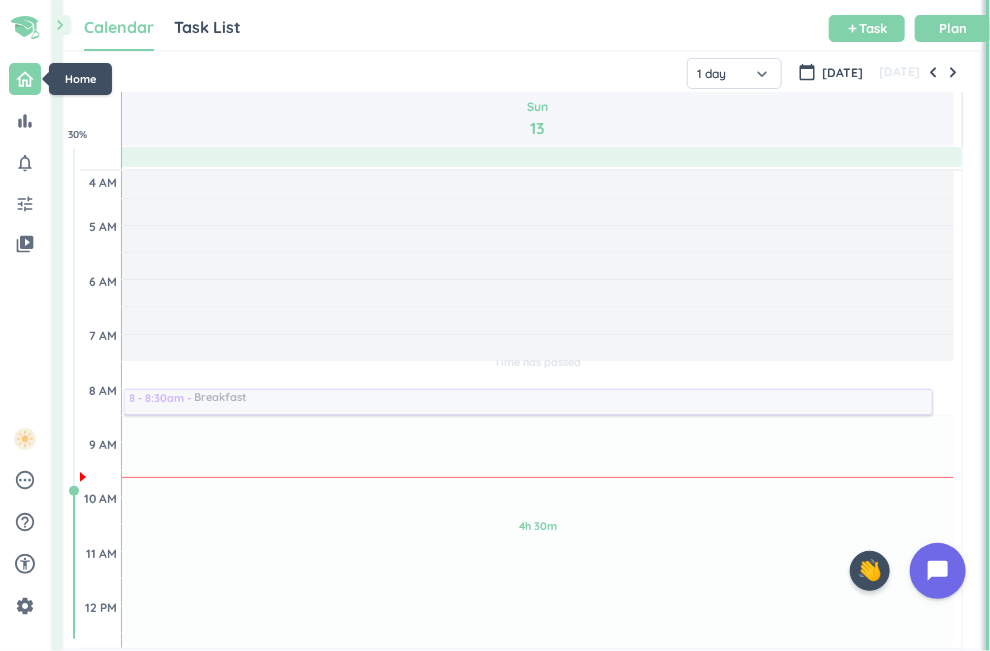 scroll, scrollTop: 9, scrollLeft: 8, axis: both 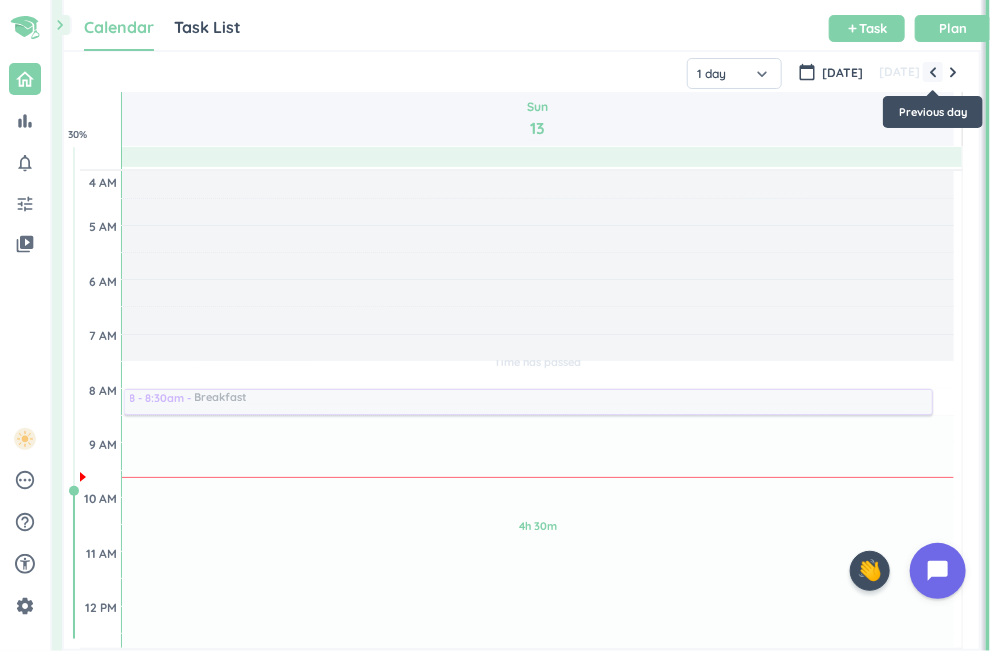 click at bounding box center (933, 72) 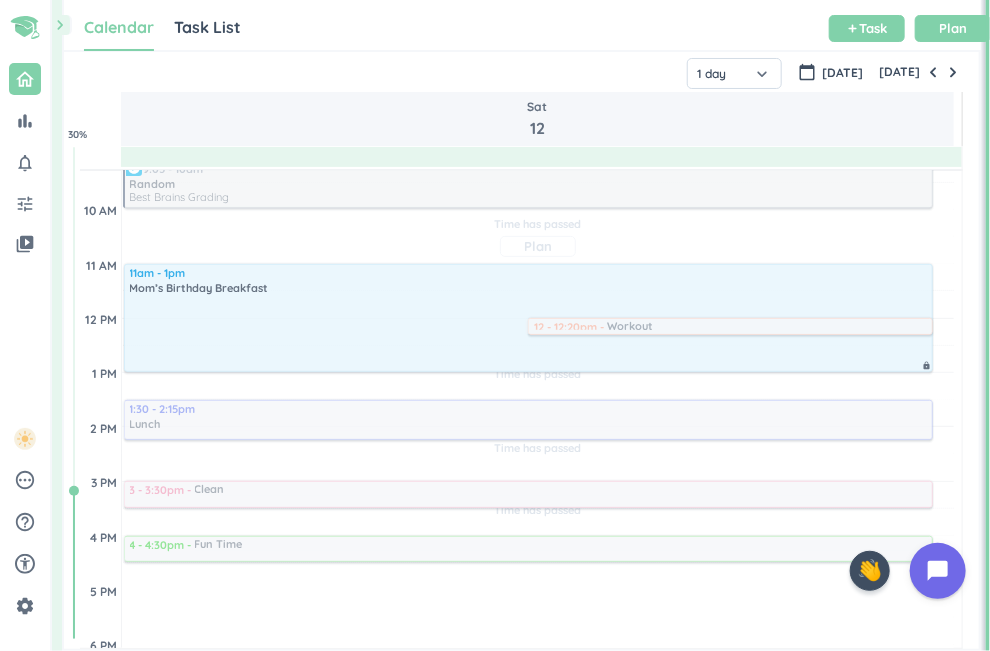 scroll, scrollTop: 152, scrollLeft: 0, axis: vertical 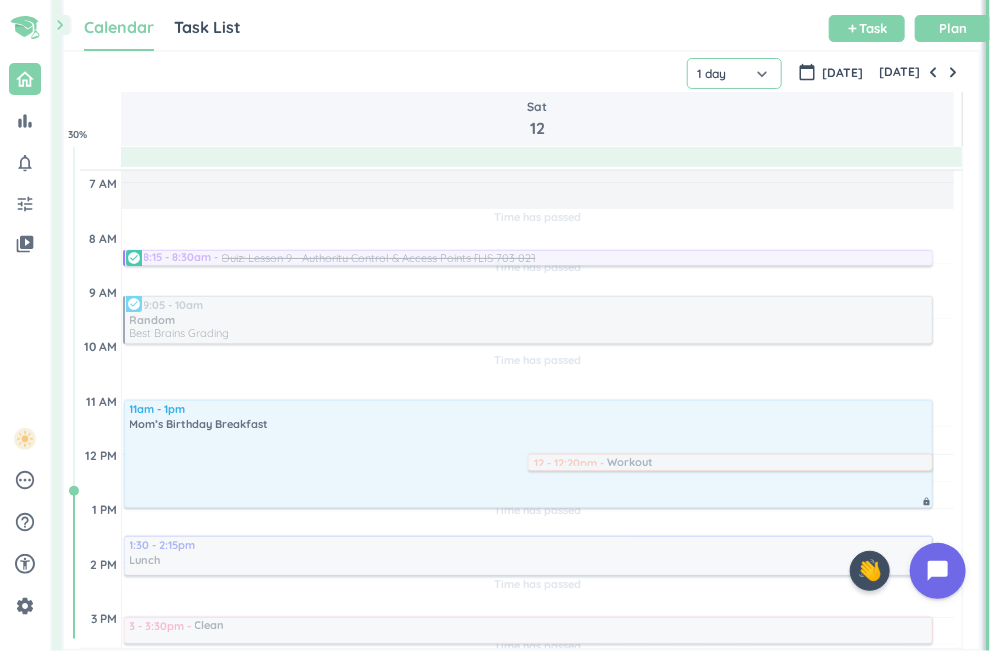 click on "1 day" 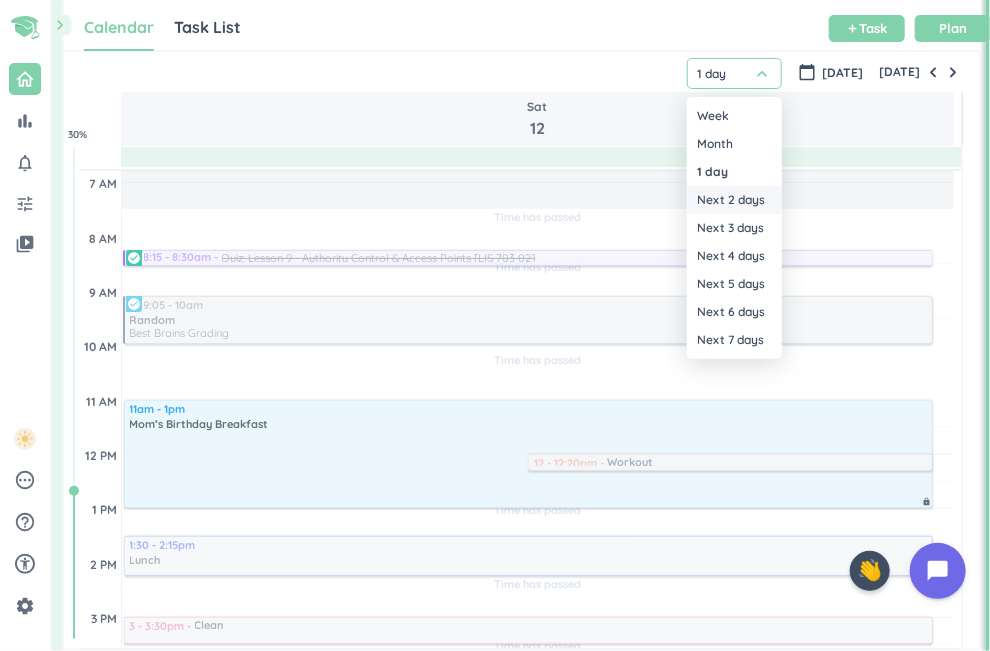 click on "Next 2 days" at bounding box center (734, 200) 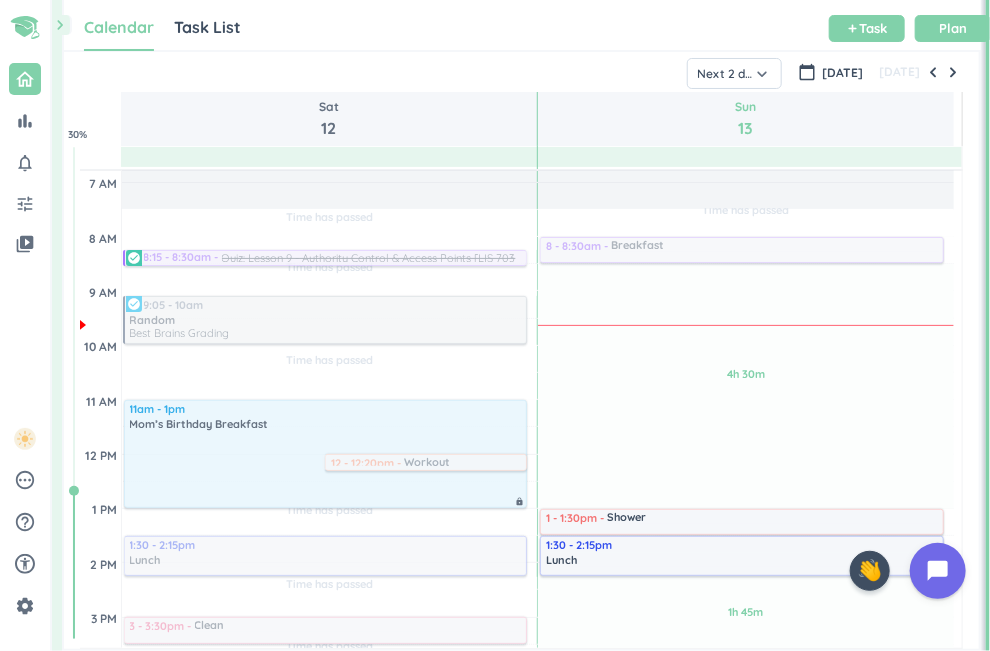 scroll, scrollTop: 110, scrollLeft: 0, axis: vertical 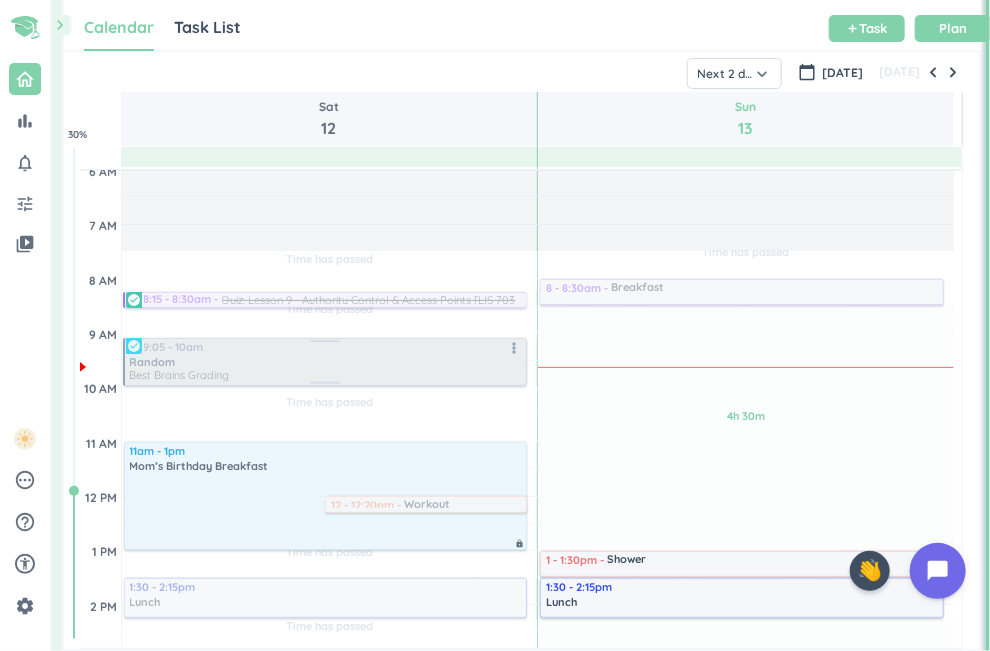 click on "more_vert" at bounding box center [515, 348] 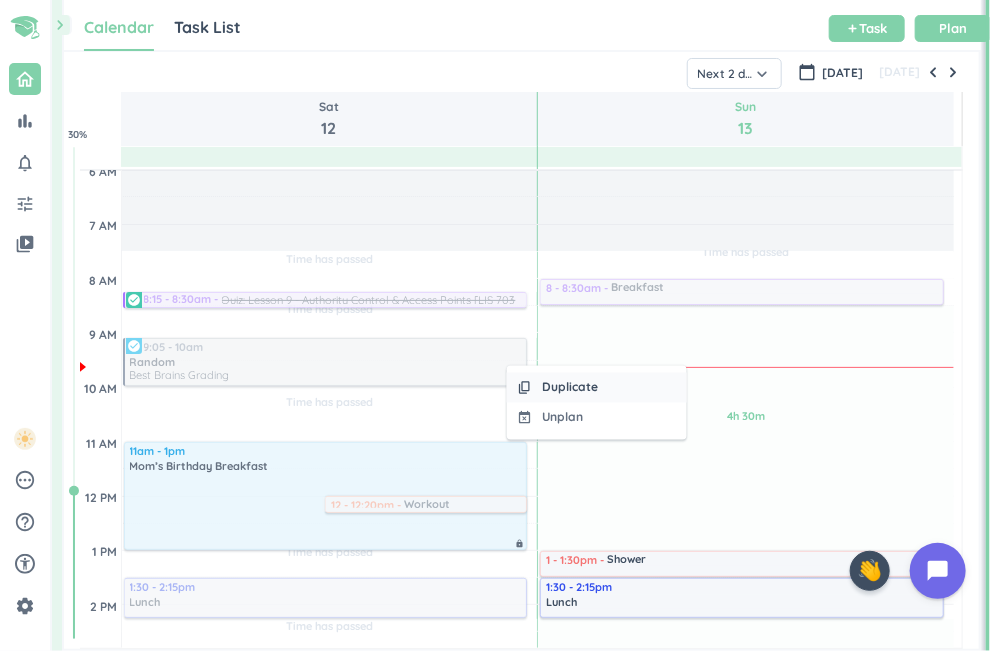click on "content_copy Duplicate" at bounding box center (597, 388) 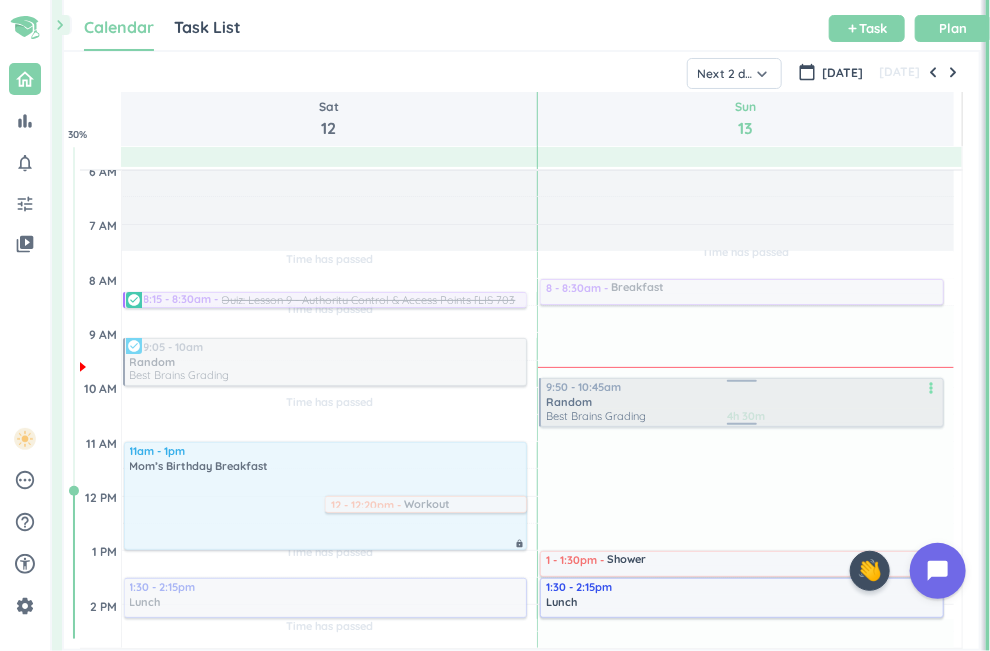 drag, startPoint x: 408, startPoint y: 356, endPoint x: 603, endPoint y: 407, distance: 201.55893 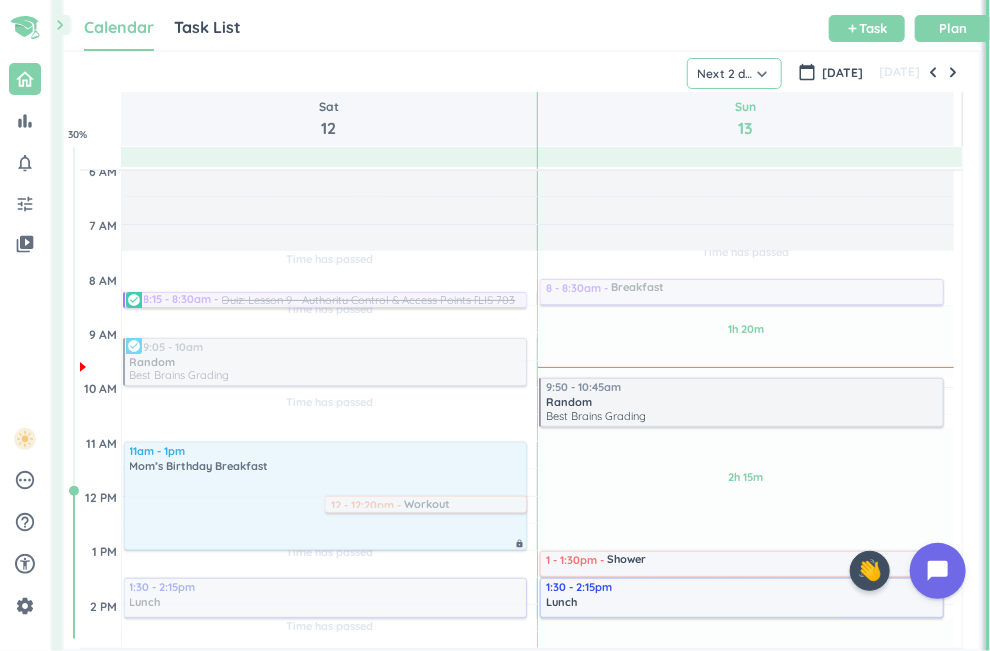 click on "Next 2 days" 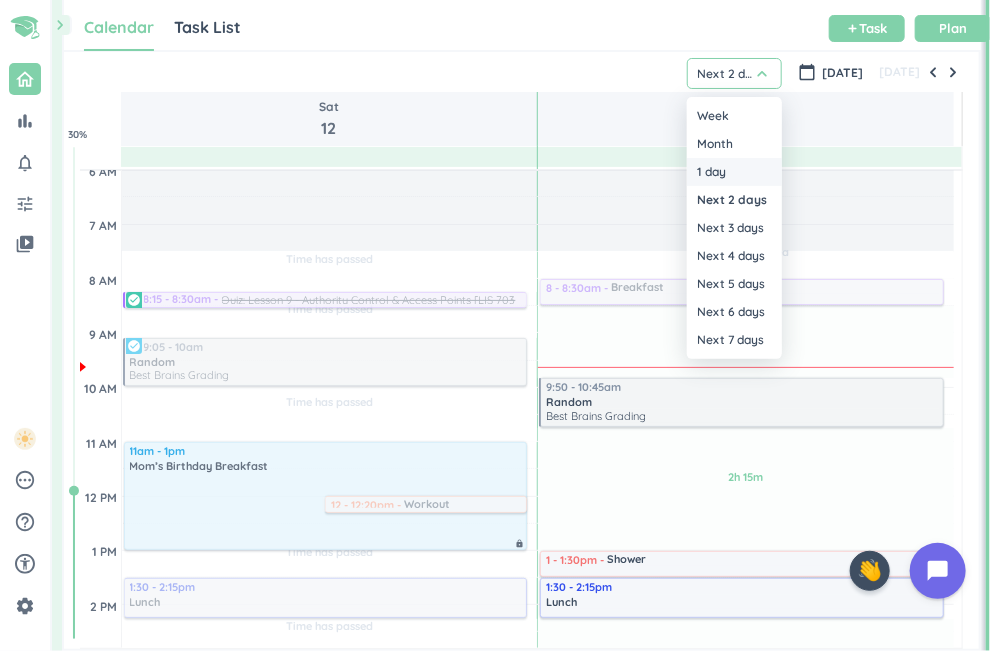 click on "1 day" at bounding box center (734, 172) 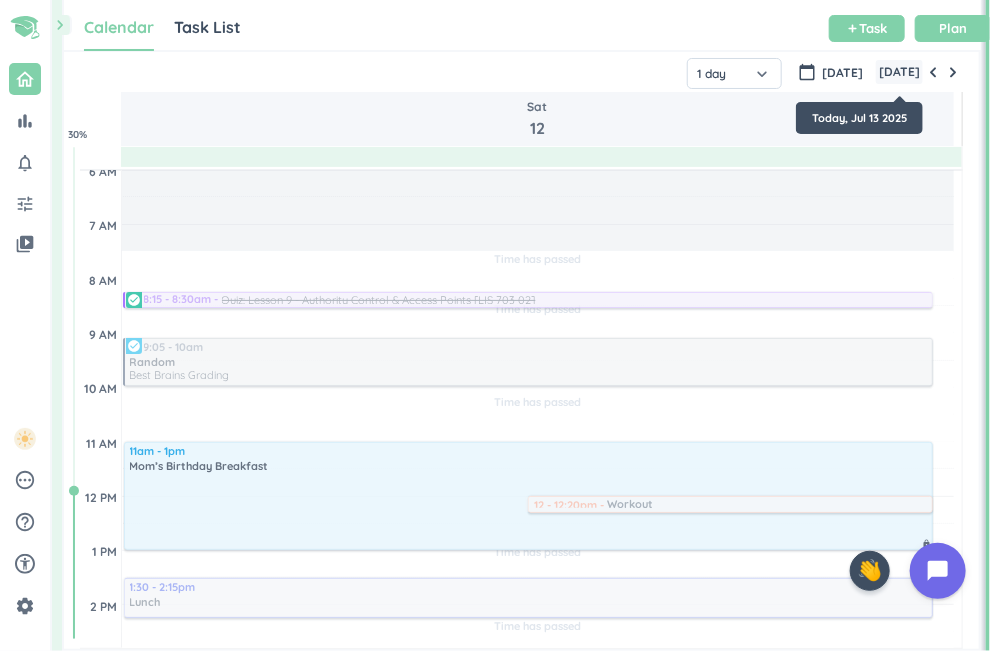 click on "[DATE]" at bounding box center (899, 72) 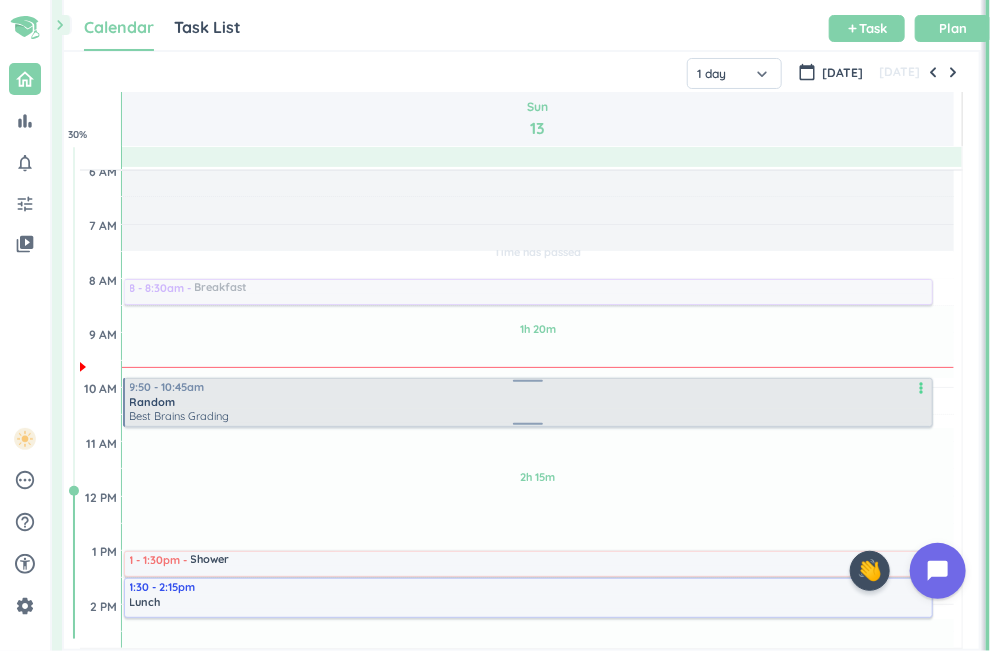 scroll, scrollTop: 0, scrollLeft: 0, axis: both 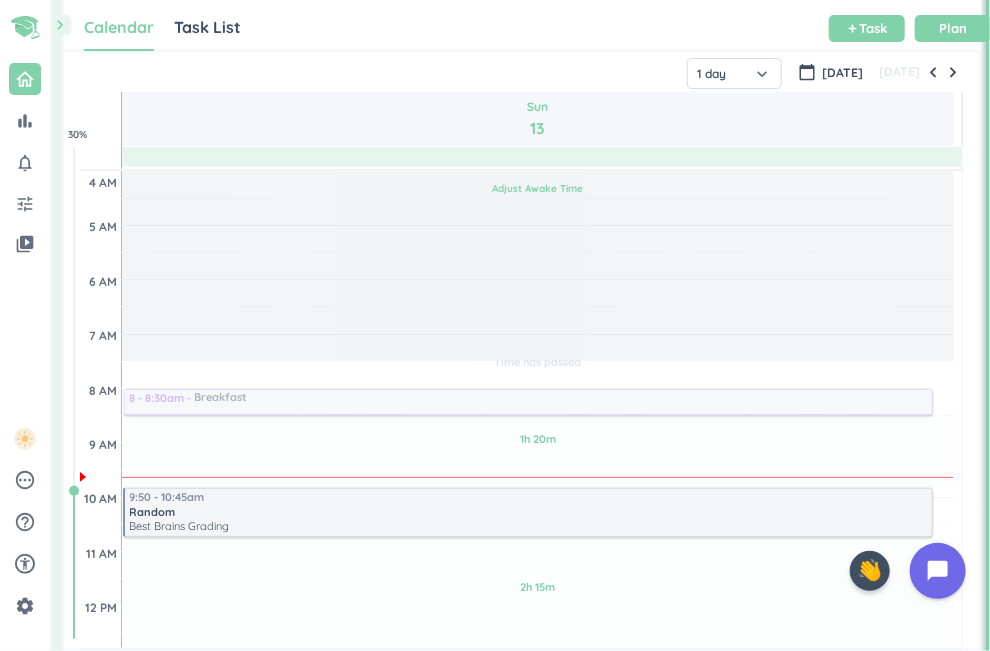 click on "Adjust Awake Time" at bounding box center (537, 188) 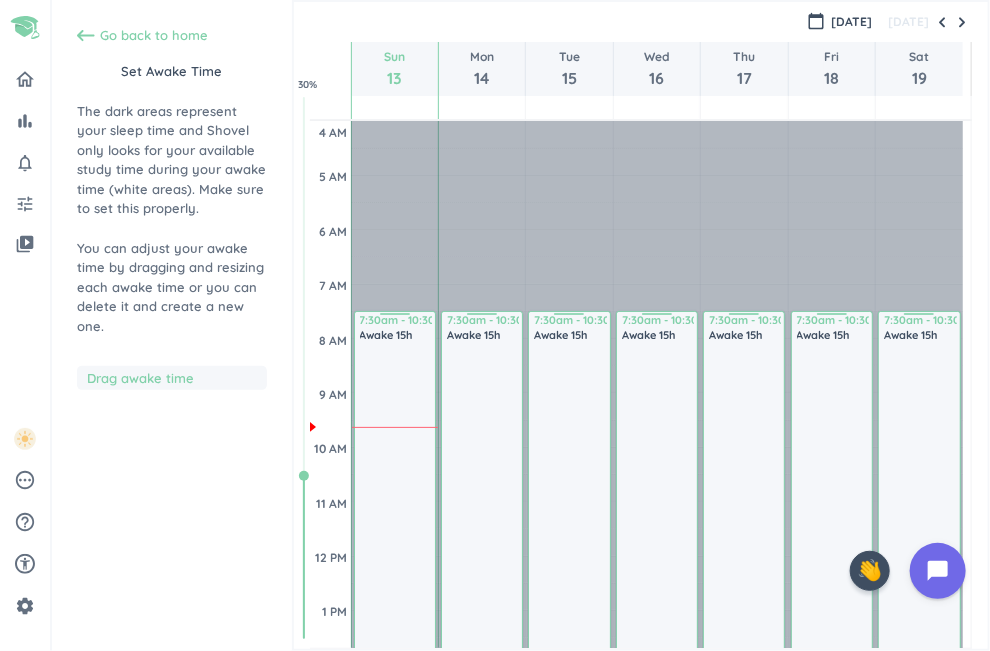 scroll, scrollTop: 110, scrollLeft: 0, axis: vertical 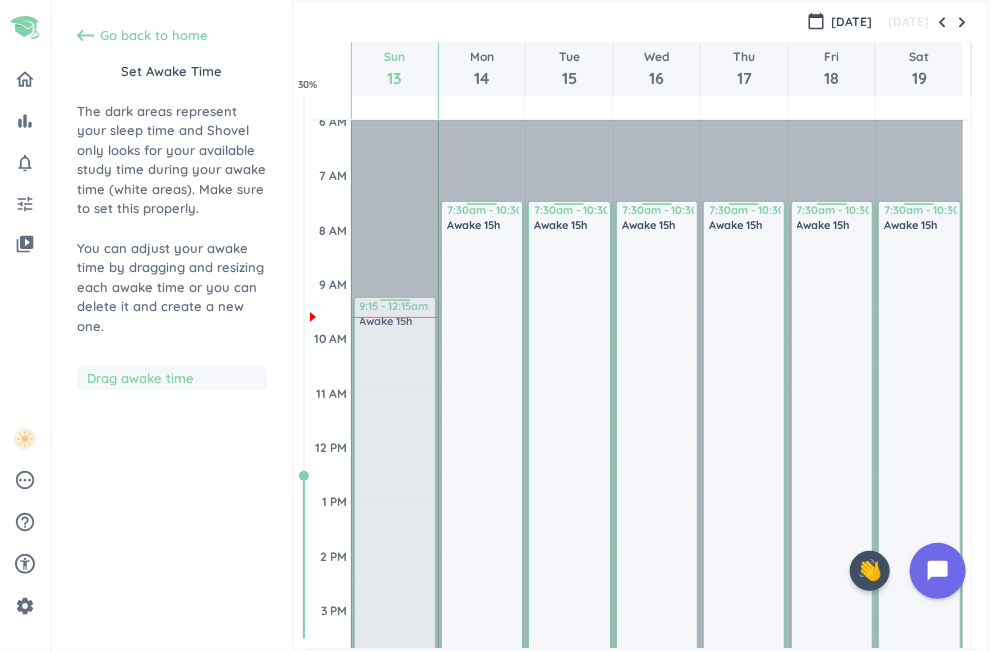 drag, startPoint x: 385, startPoint y: 324, endPoint x: 407, endPoint y: 420, distance: 98.48858 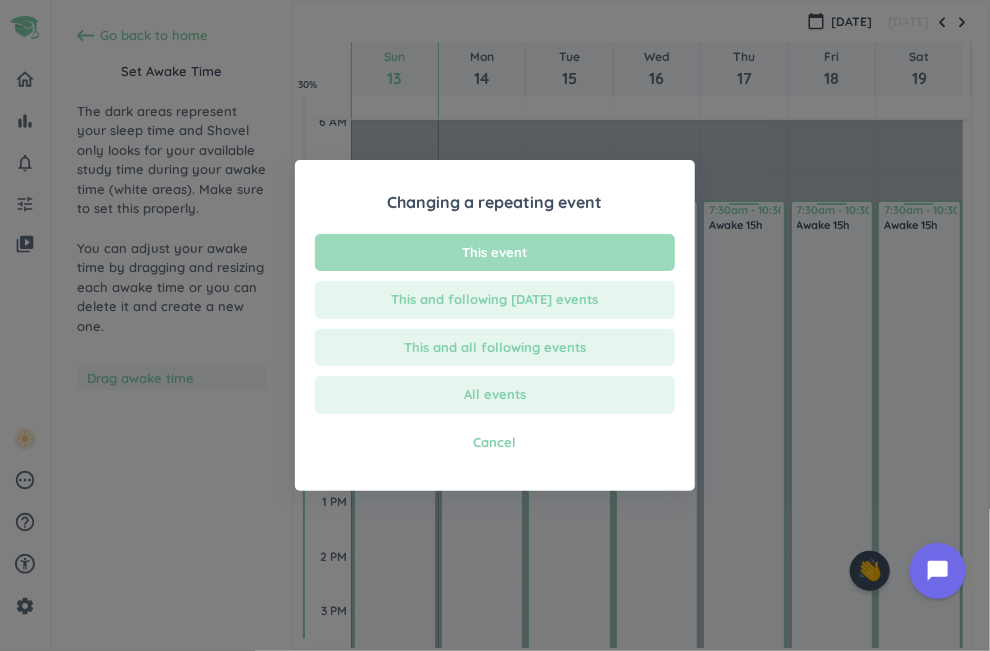 click on "This event" at bounding box center (495, 253) 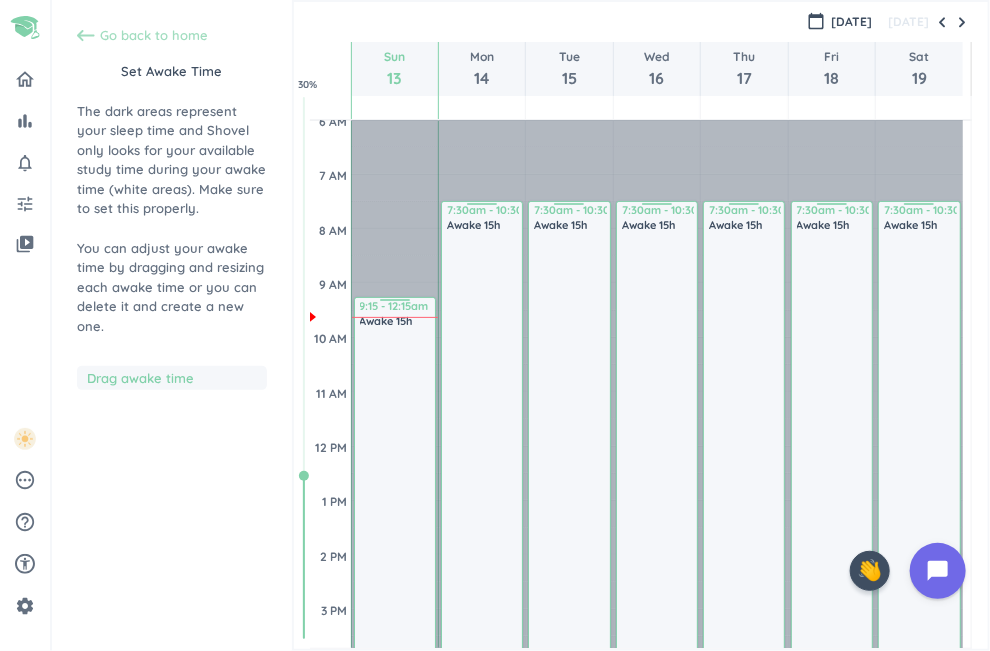 click on "Go back to home" at bounding box center (154, 36) 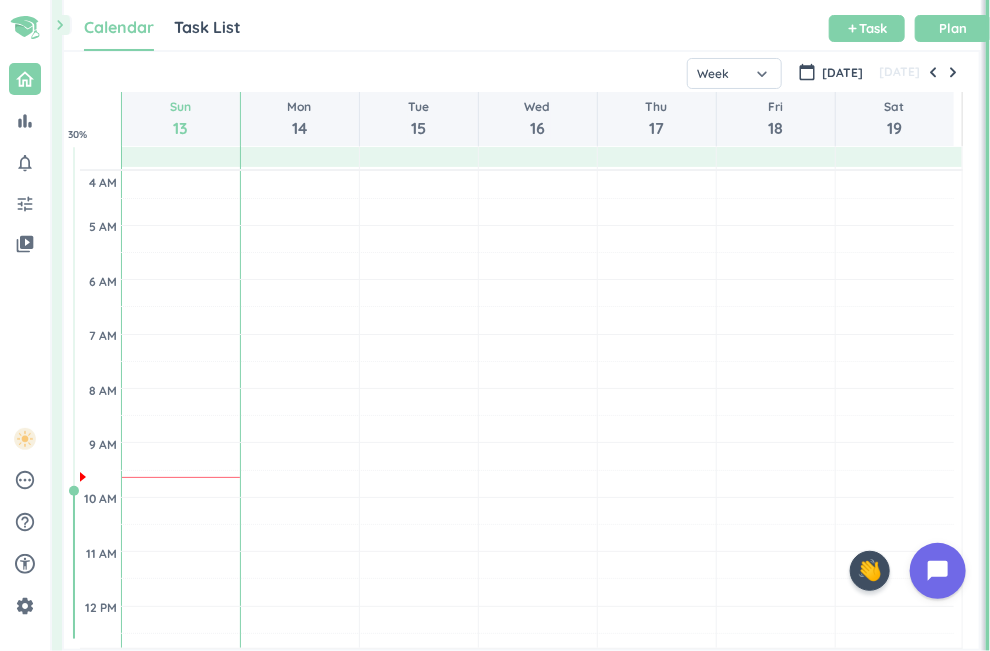 scroll, scrollTop: 9, scrollLeft: 8, axis: both 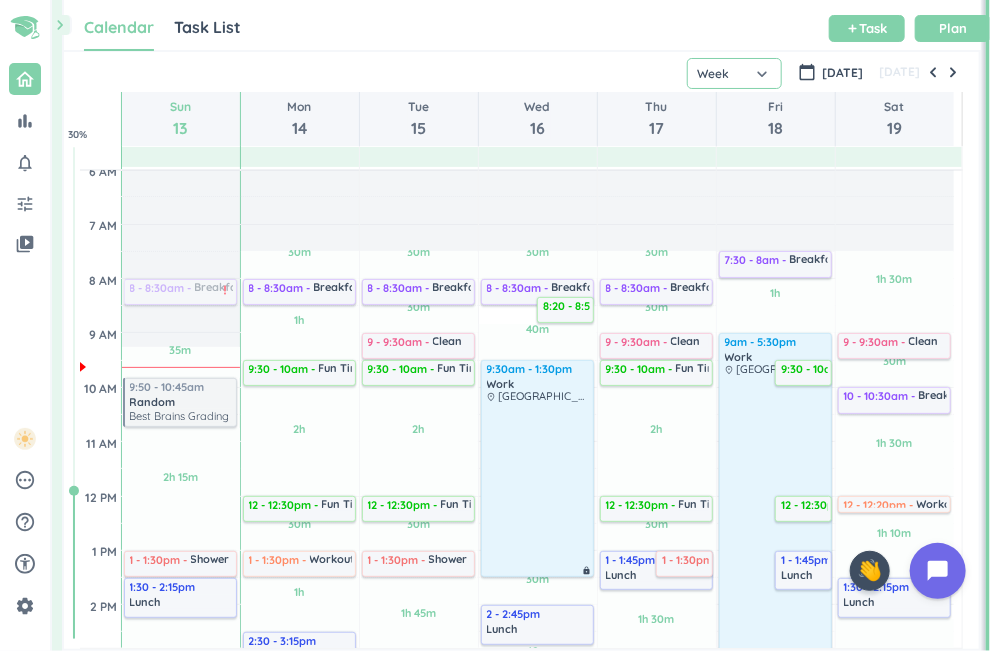 click on "Week" 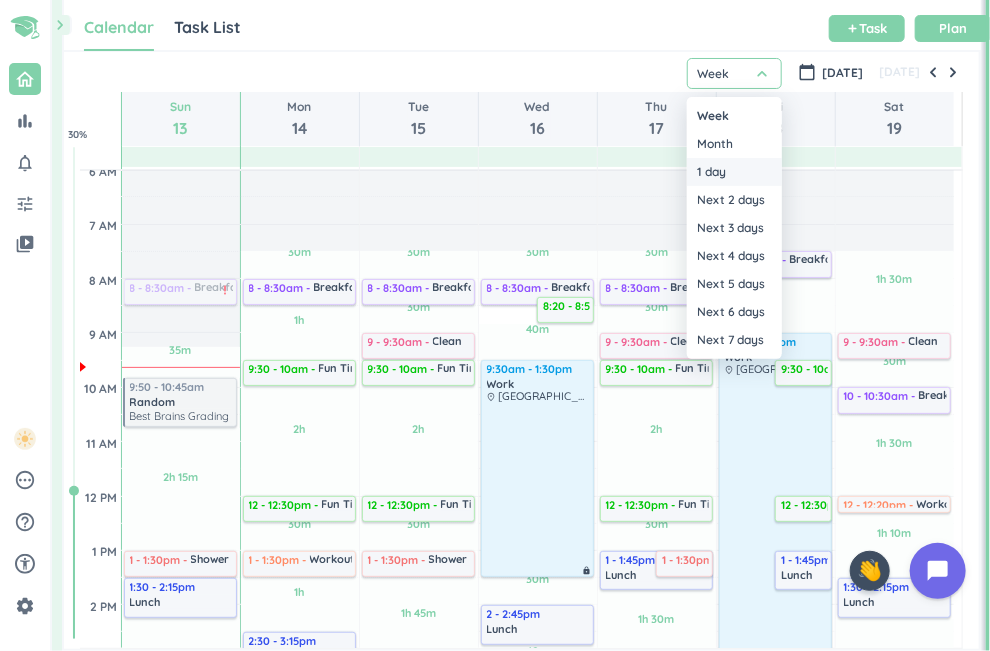 click on "1 day" at bounding box center (734, 172) 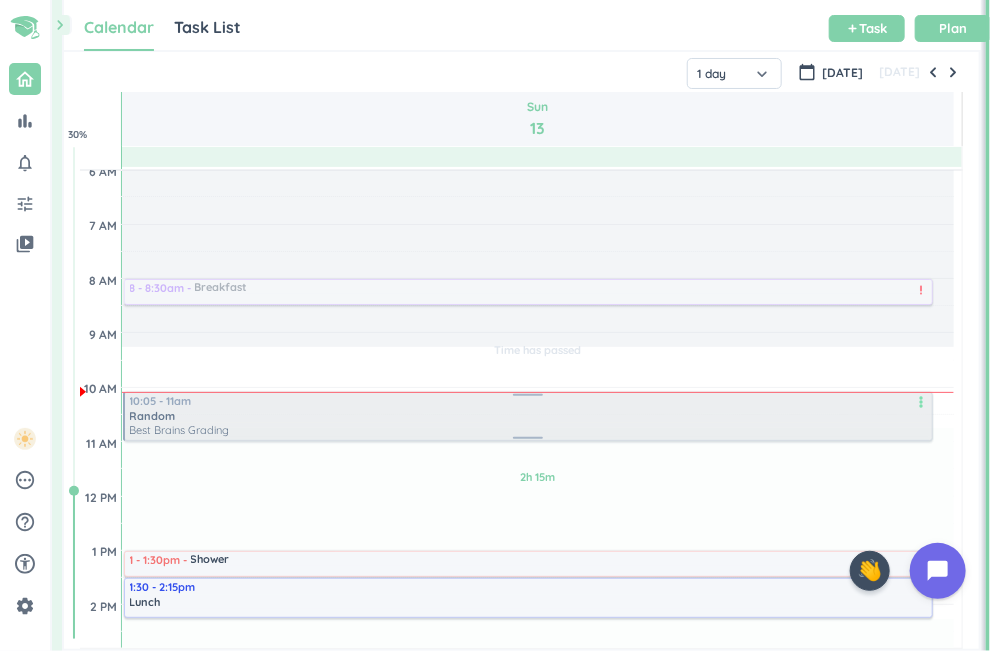 click on "Time has passed Past due Plan 2h 15m Past due Plan 1h 45m Past due Plan 1h 45m Past due Plan 1h 15m Past due Plan 30m Past due Plan 2h  Past due Plan 10m Extra Adjust Awake Time Adjust Awake Time 8 - 8:30am Breakfast delete_outline priority_high 9:50 - 10:45am Random Best Brains Grading more_vert 1 - 1:30pm Shower delete_outline 1:30 - 2:15pm Lunch delete_outline 4 - 4:30pm Fun Time delete_outline 6:15 - 7:15pm Dinner delete_outline 8:30 - 8:45pm Yoga / Pilates delete_outline 1. stretch (10)
2. yoga (20) 9:15 - 9:20pm Clean delete_outline cat boxes 9:30 - 10:15pm Bedtime Routine delete_outline 10:05 - 11am Random Best Brains Grading more_vert" at bounding box center [538, 713] 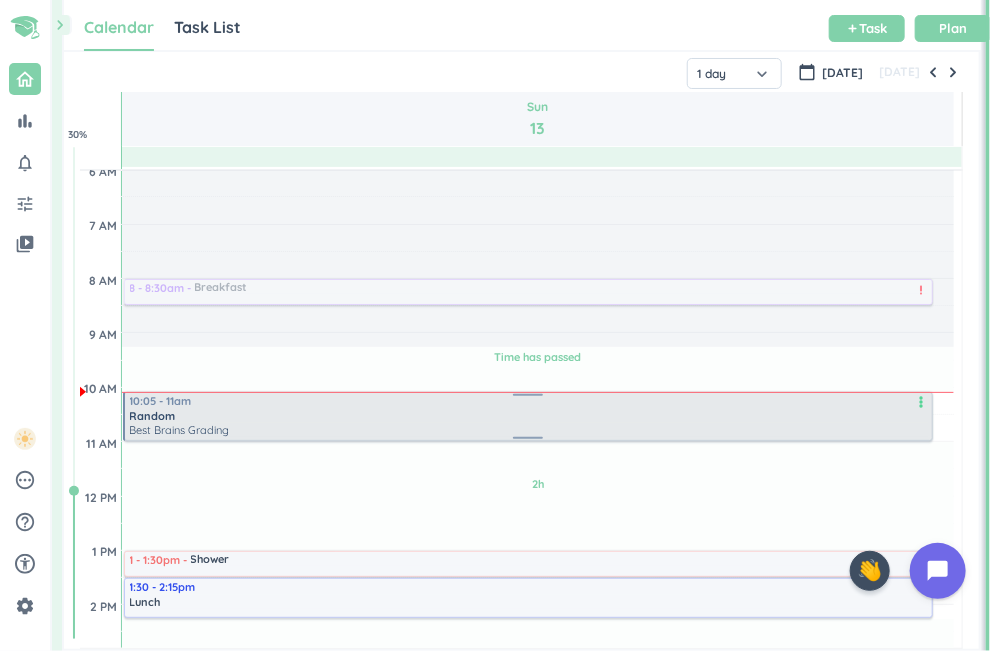 click on "Random" at bounding box center (530, 416) 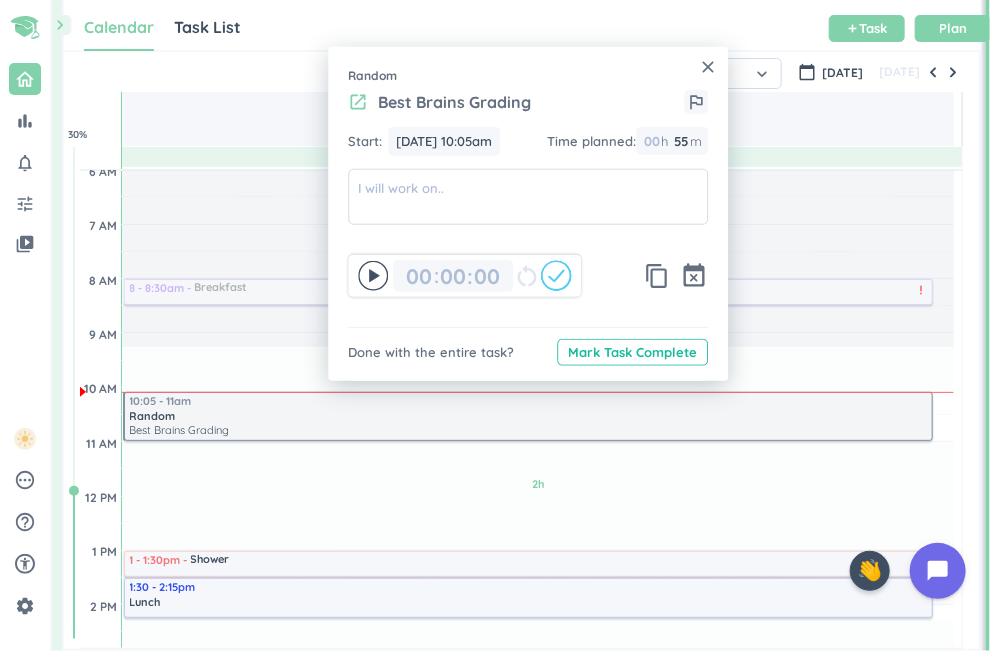 click on "close" at bounding box center [708, 67] 